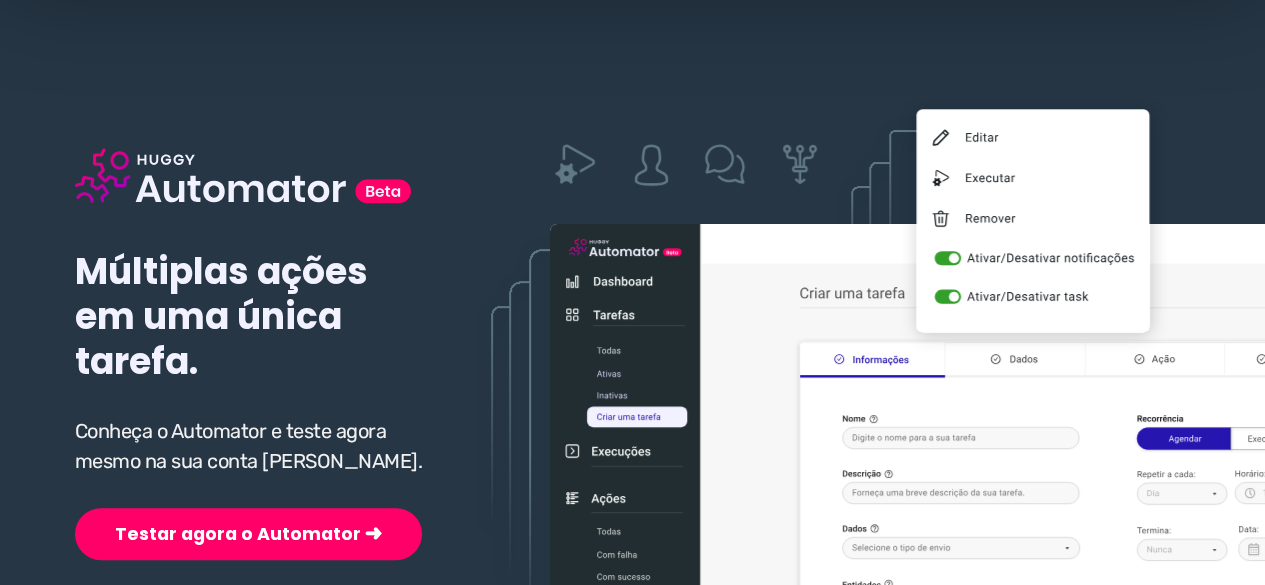scroll, scrollTop: 300, scrollLeft: 0, axis: vertical 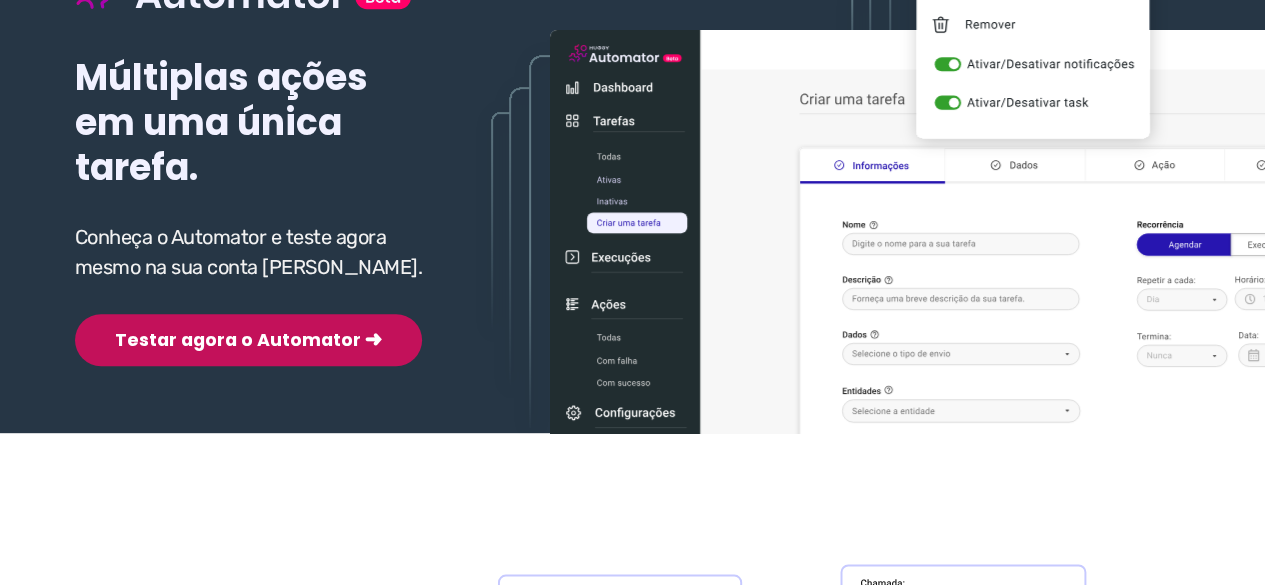 click on "Testar agora o Automator ➜" at bounding box center (248, 340) 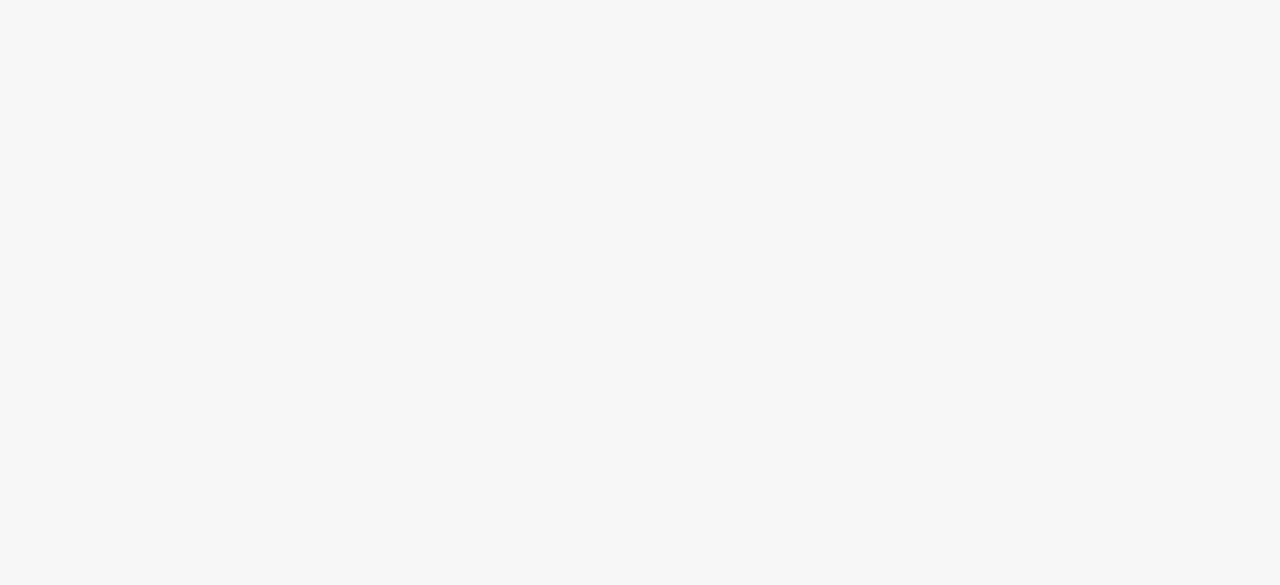 scroll, scrollTop: 0, scrollLeft: 0, axis: both 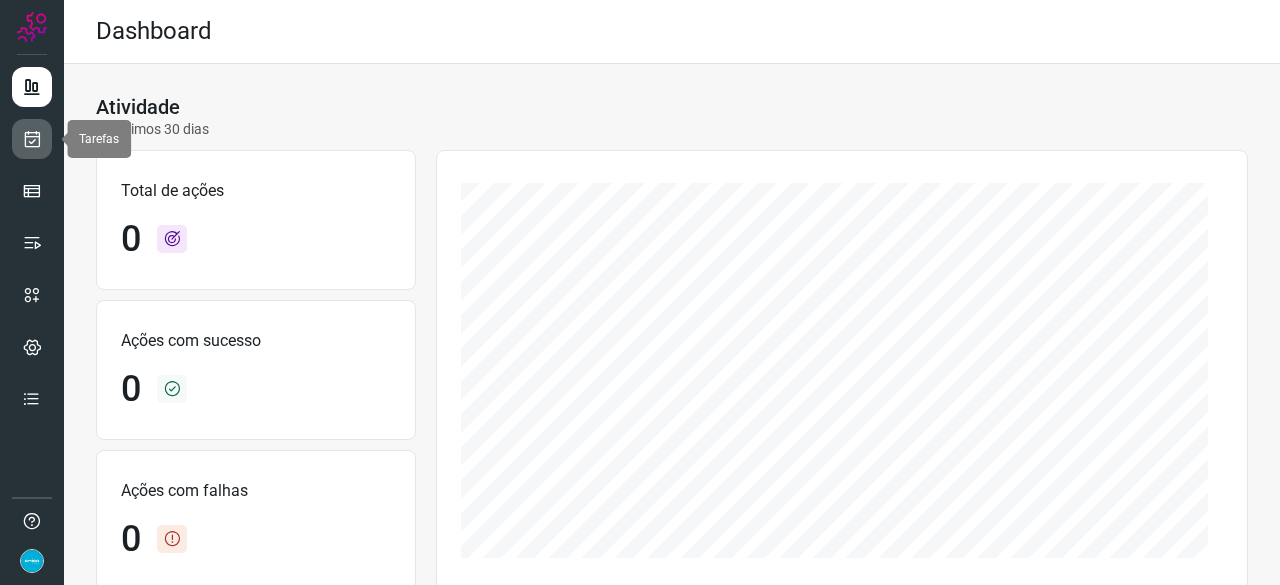 click at bounding box center (32, 139) 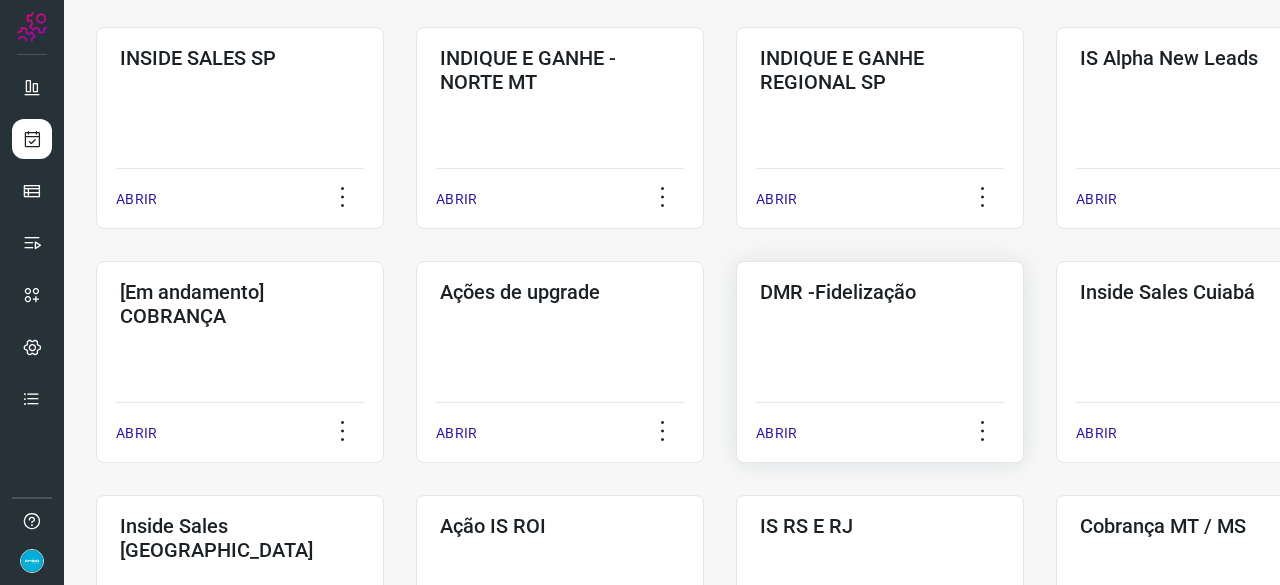 click on "ABRIR" at bounding box center (776, 433) 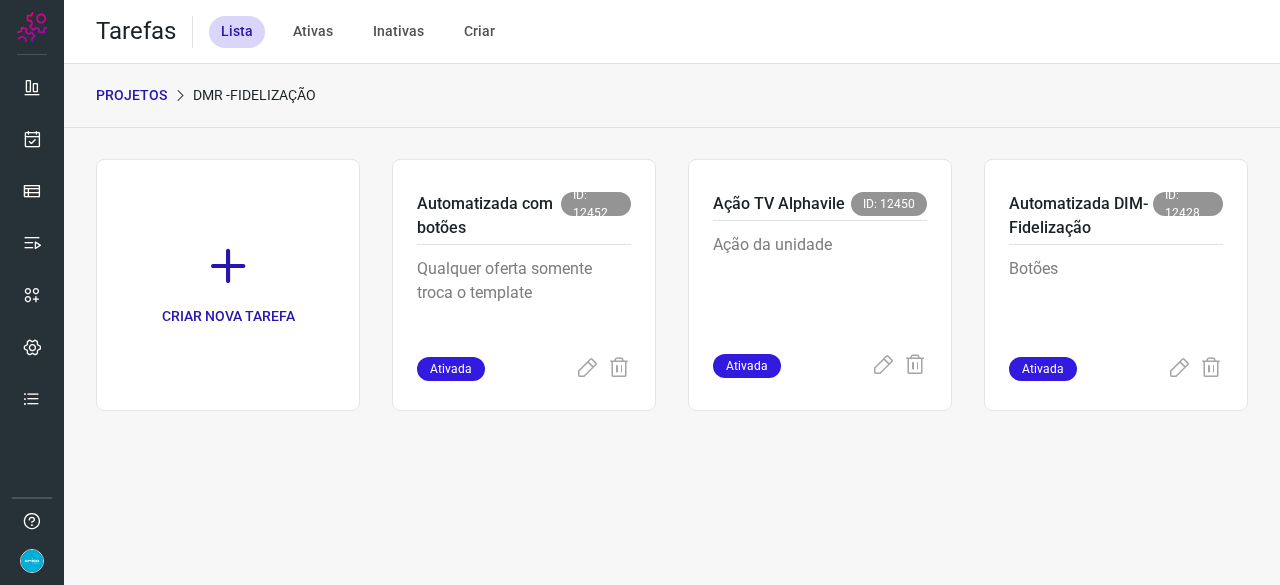 scroll, scrollTop: 0, scrollLeft: 0, axis: both 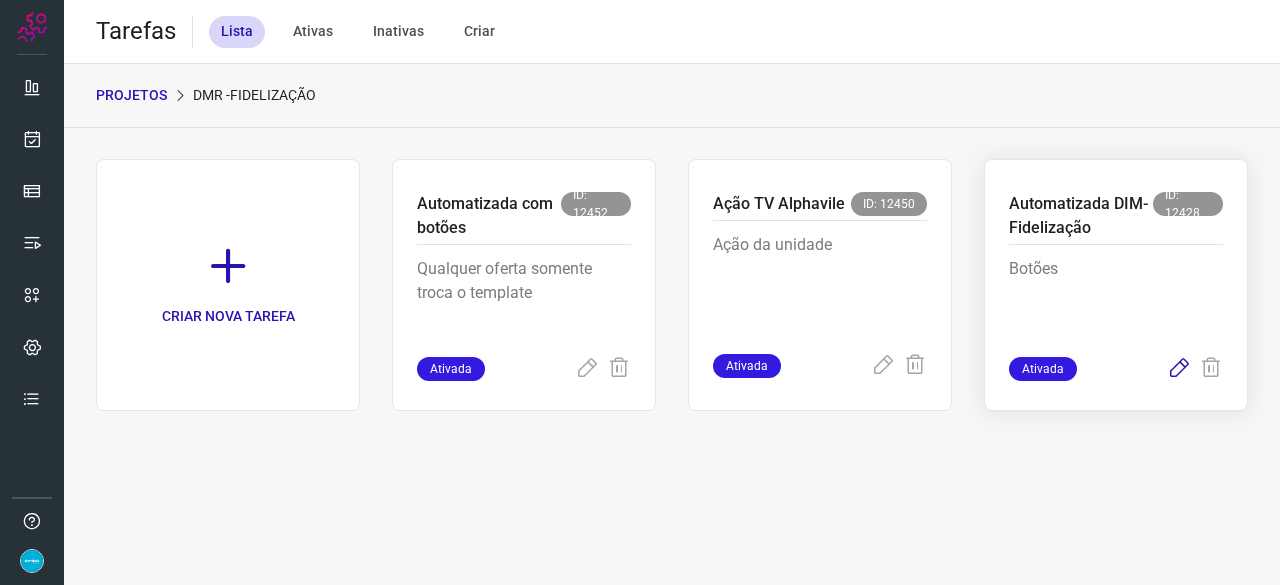 click at bounding box center [1179, 369] 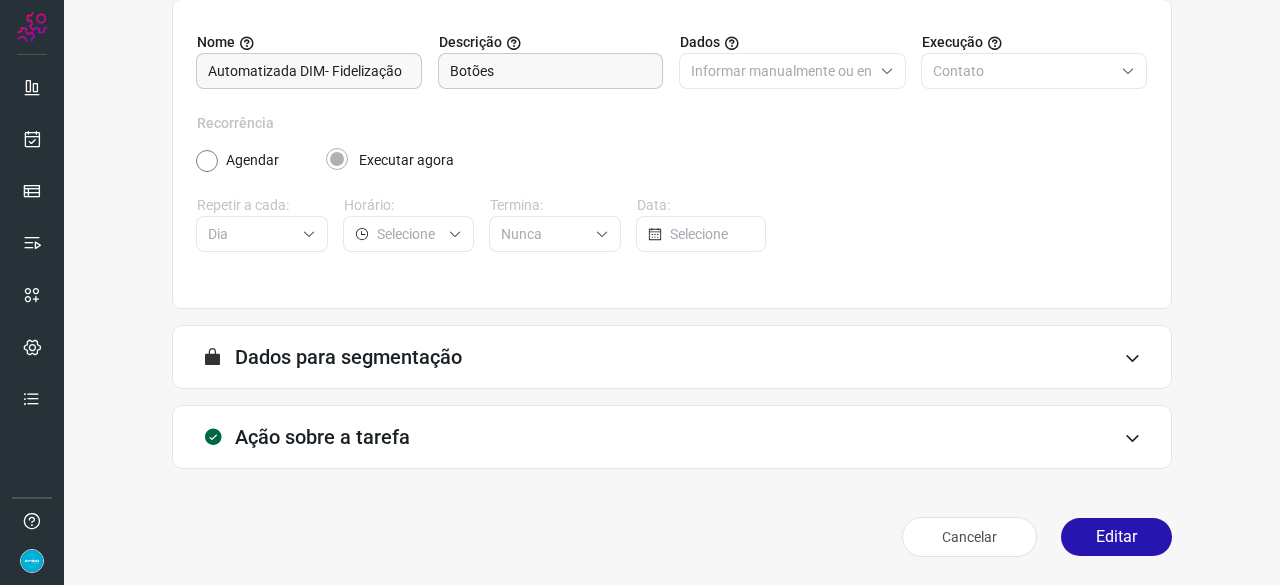 scroll, scrollTop: 195, scrollLeft: 0, axis: vertical 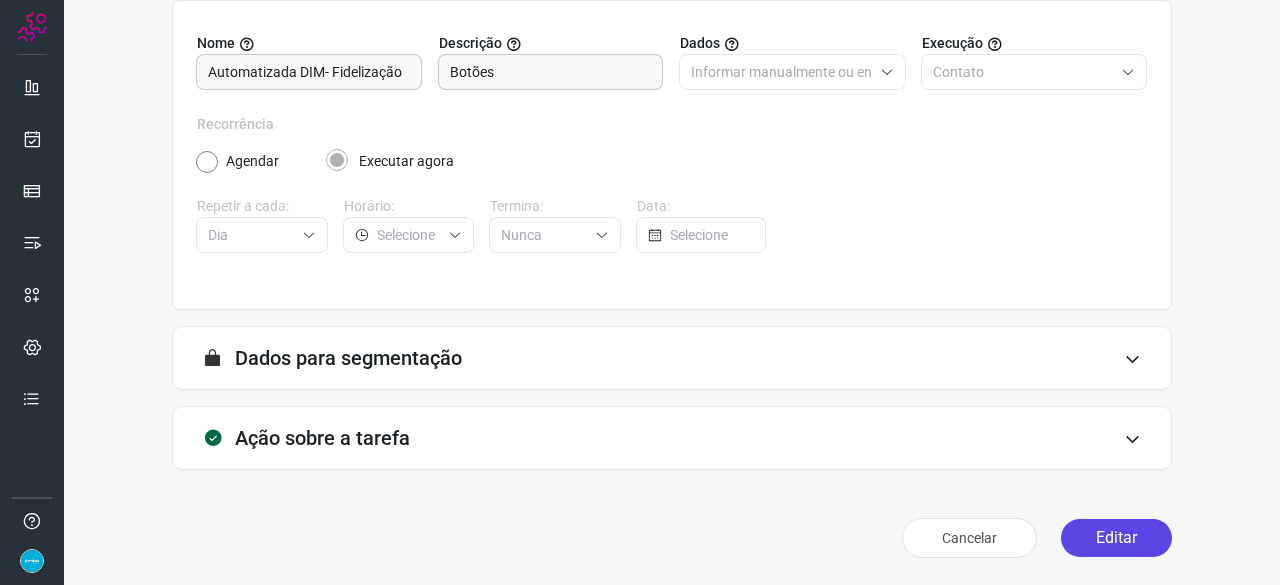 click on "Editar" at bounding box center (1116, 538) 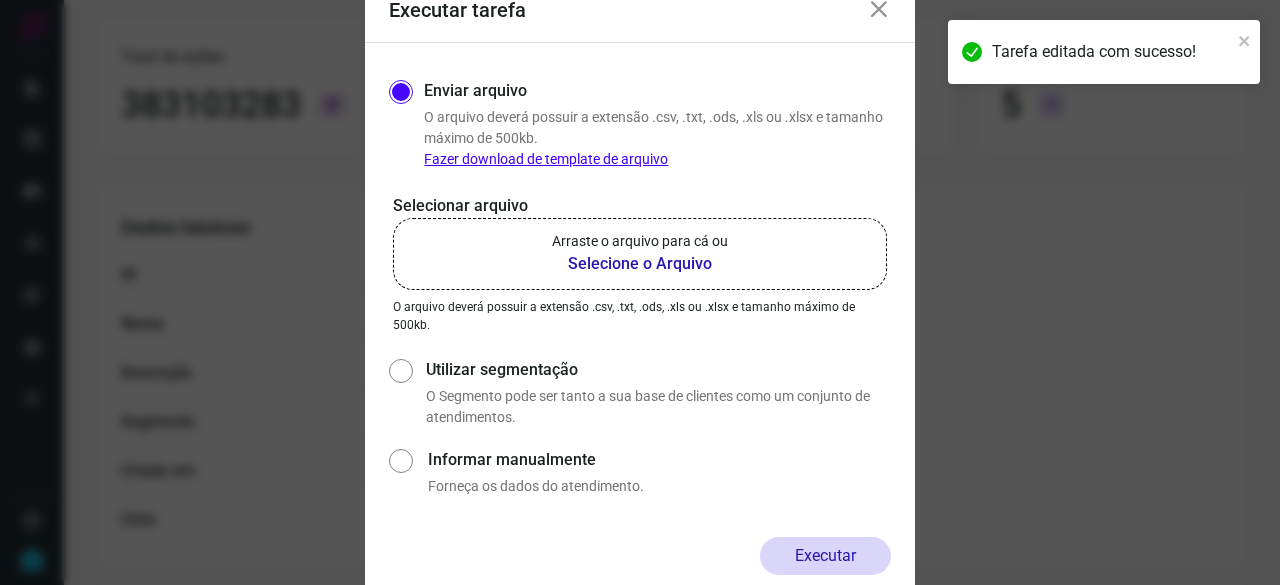 click on "Selecione o Arquivo" at bounding box center [640, 264] 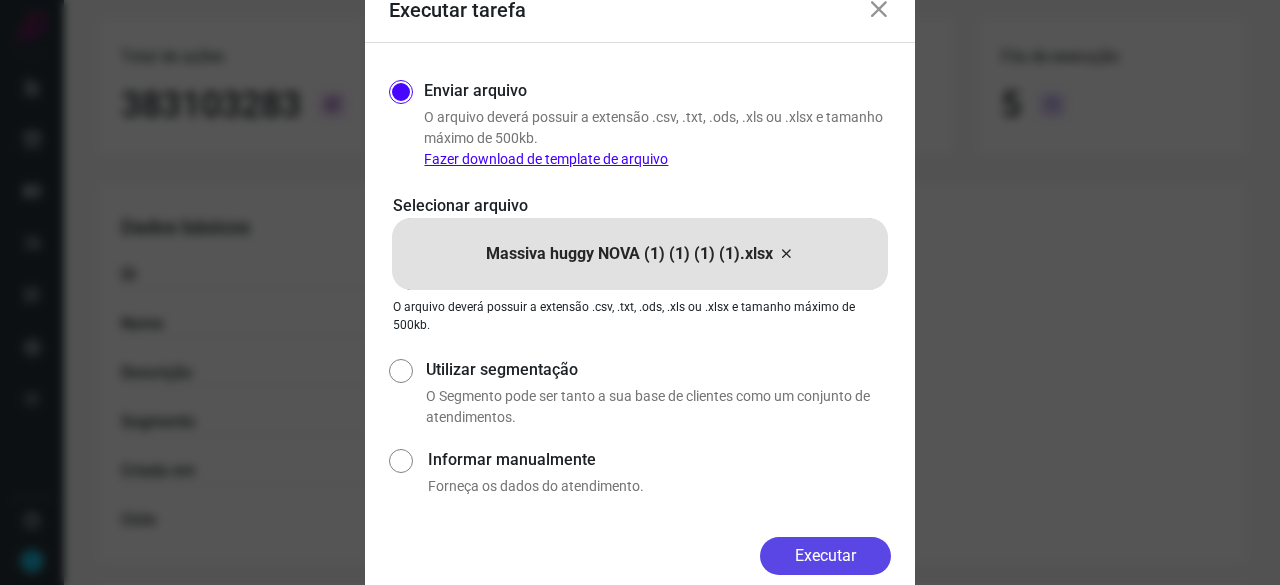 click on "Executar" at bounding box center [825, 556] 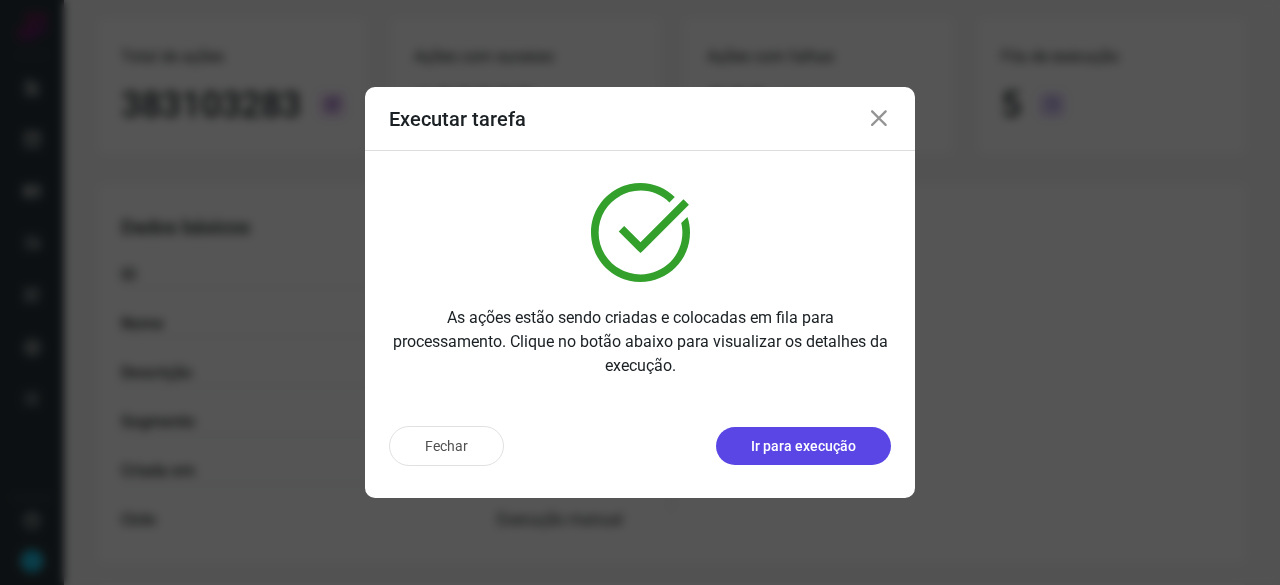click on "Ir para execução" at bounding box center (803, 446) 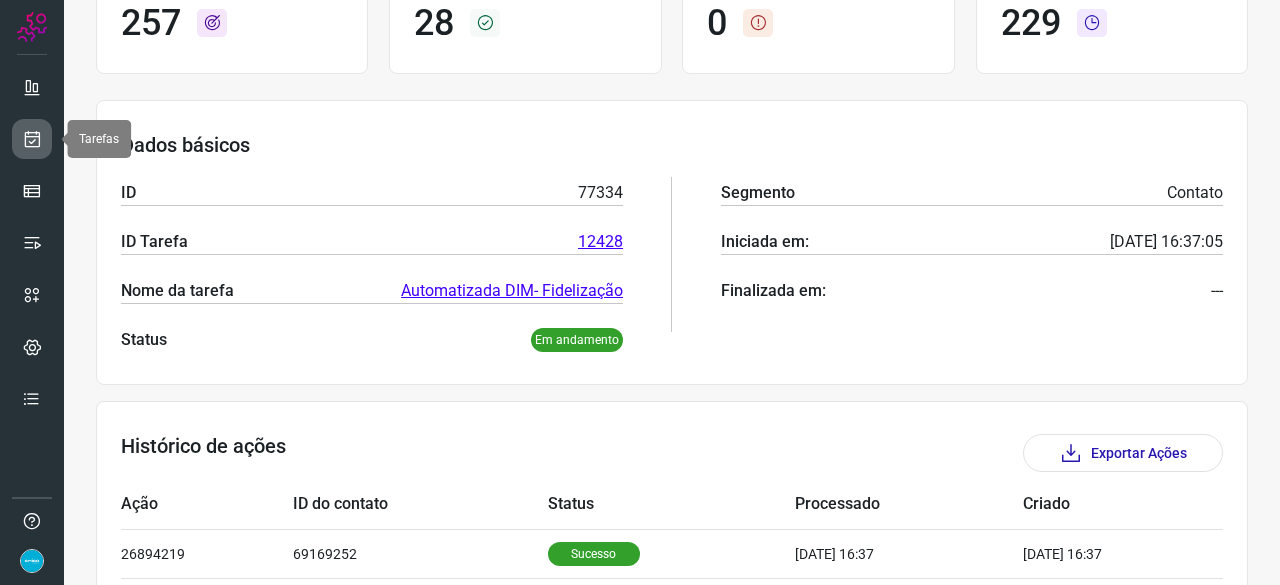 click at bounding box center (32, 139) 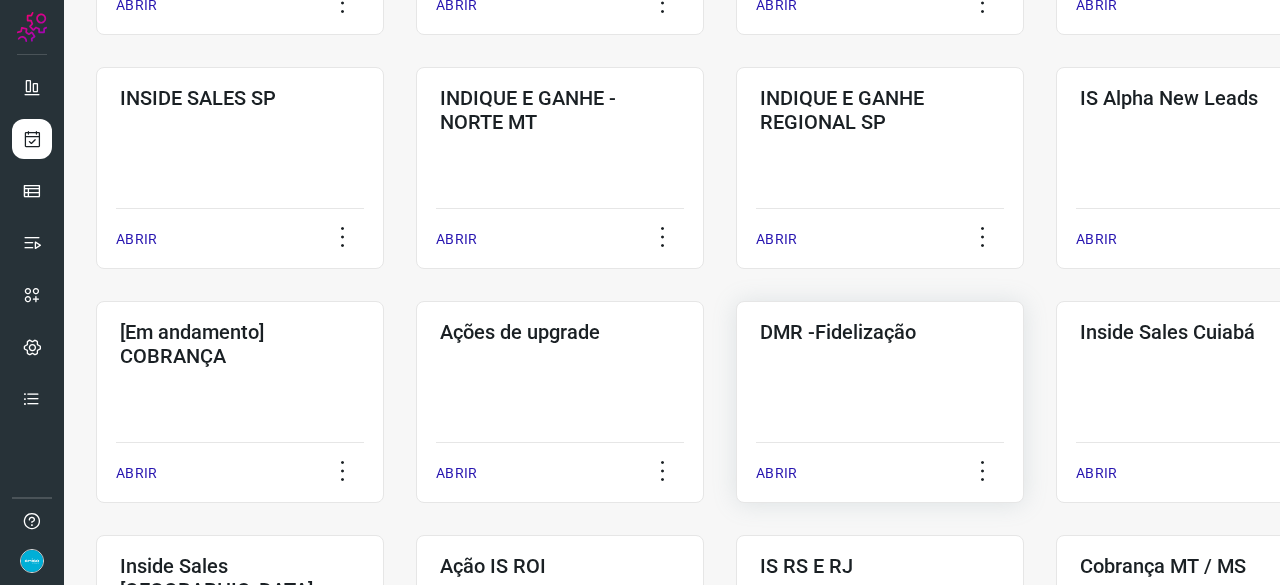 click on "ABRIR" at bounding box center (776, 473) 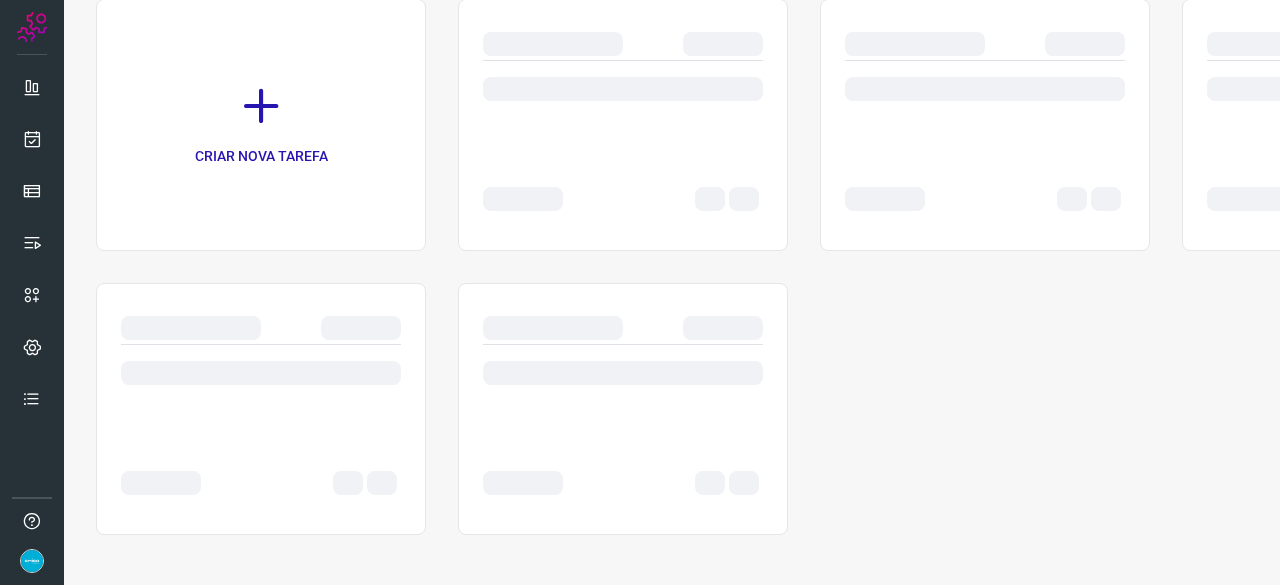 scroll, scrollTop: 0, scrollLeft: 0, axis: both 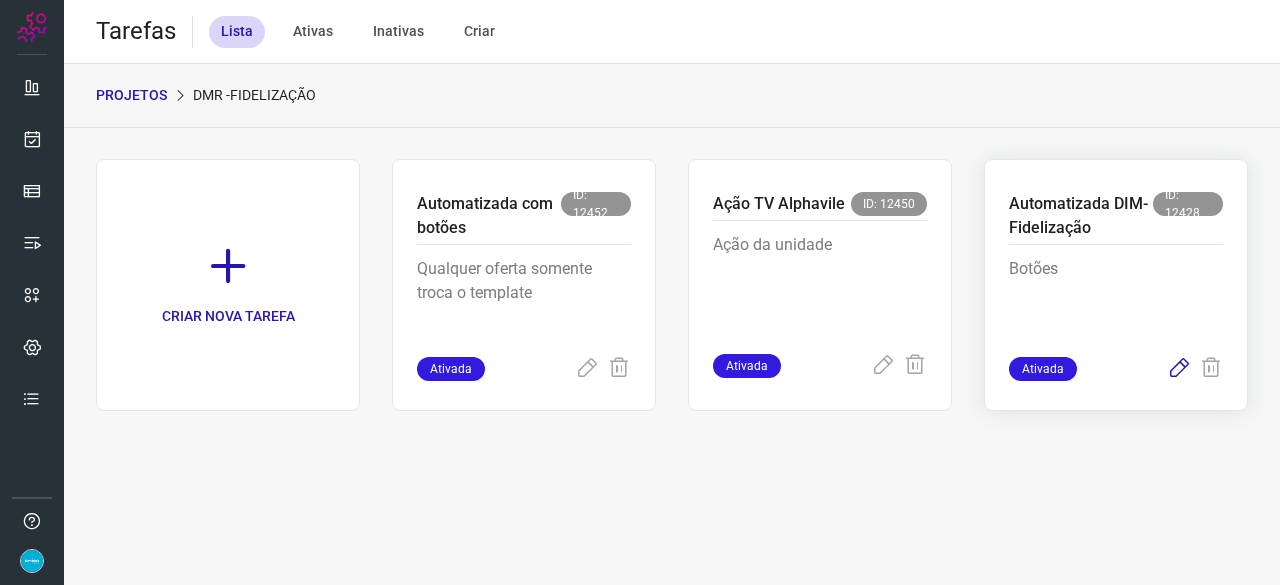 click at bounding box center [1179, 369] 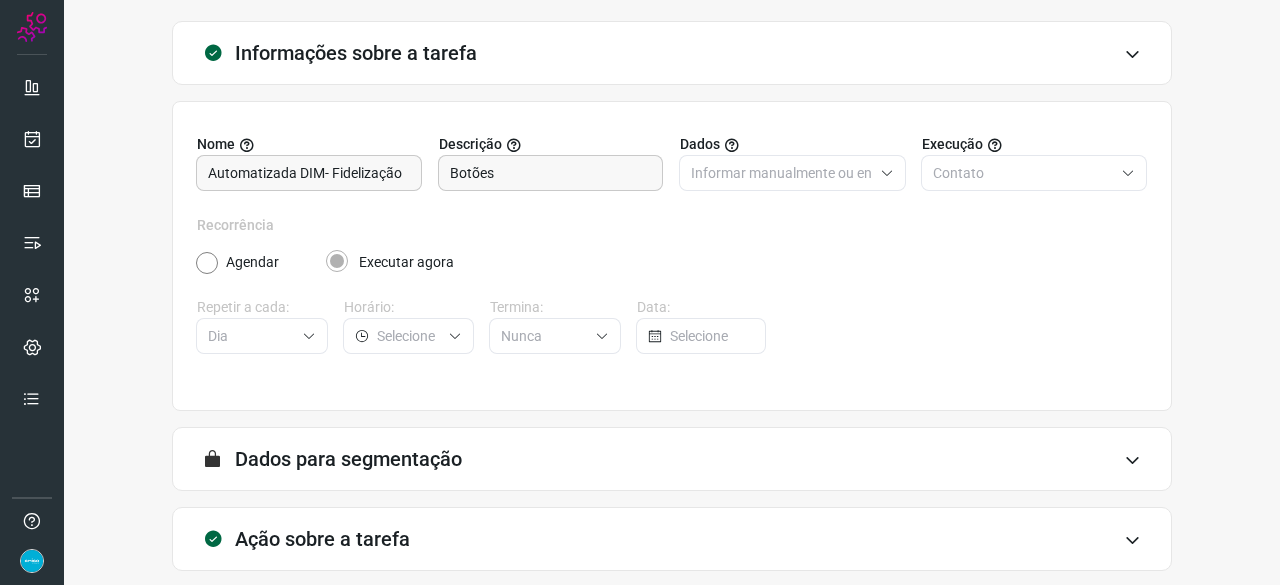 scroll, scrollTop: 195, scrollLeft: 0, axis: vertical 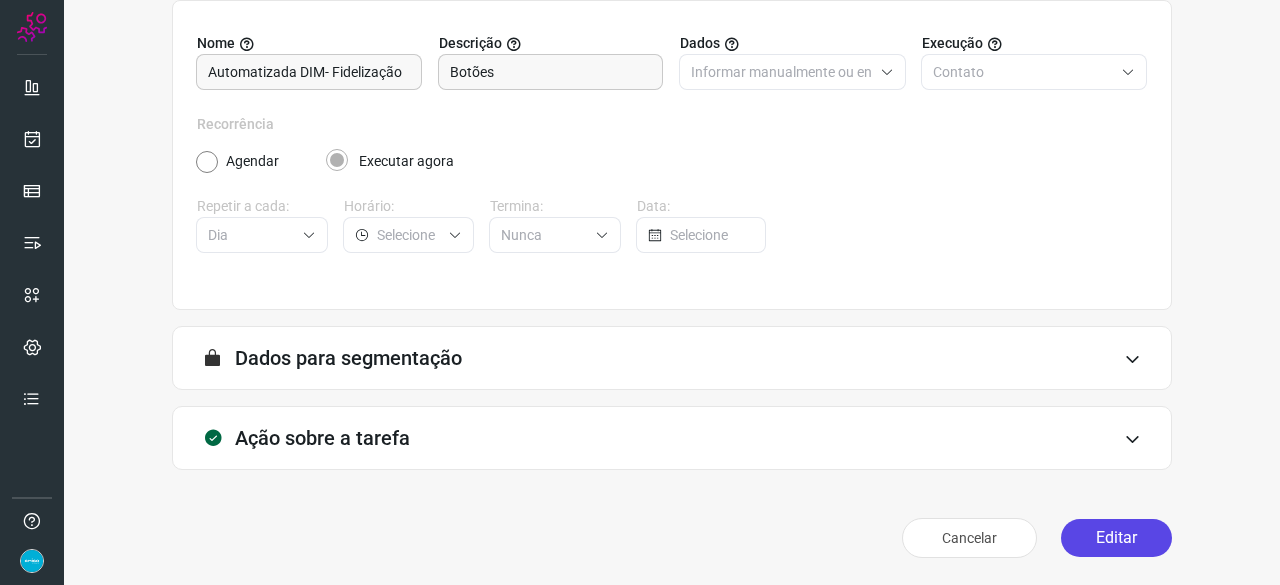 click on "Editar" at bounding box center [1116, 538] 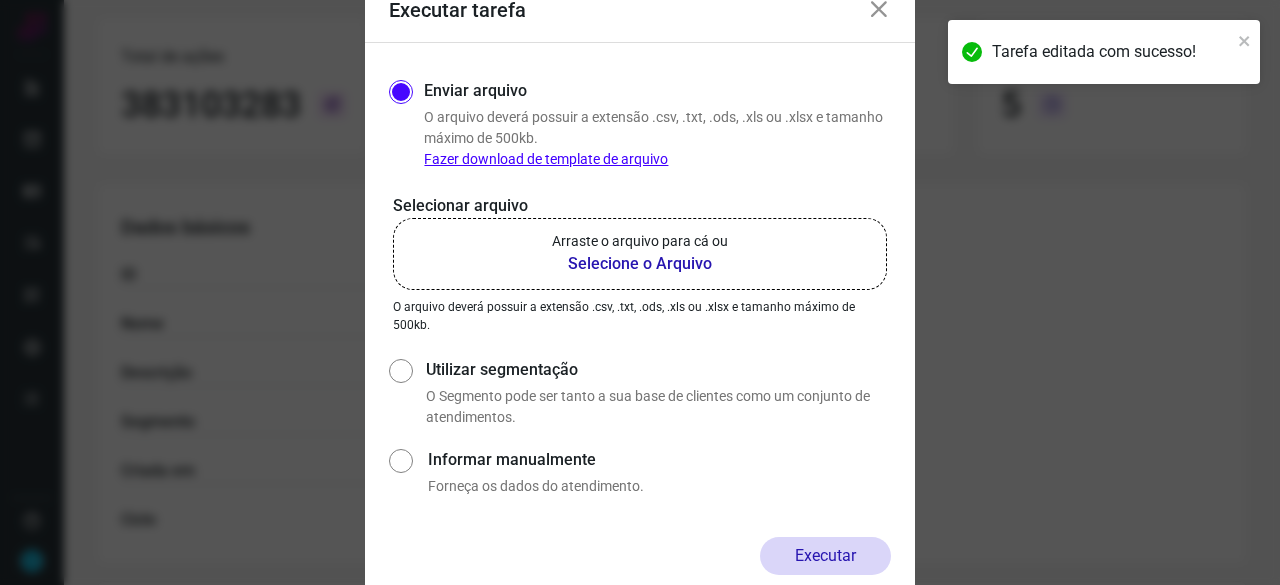 click on "Selecione o Arquivo" at bounding box center (640, 264) 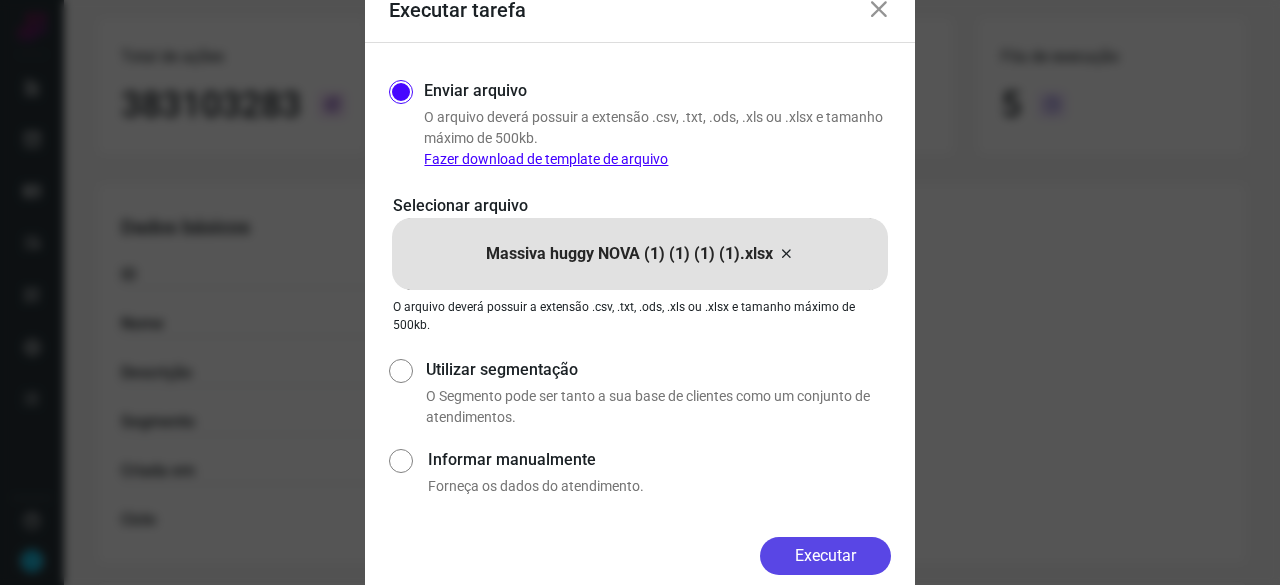 click on "Executar" at bounding box center (825, 556) 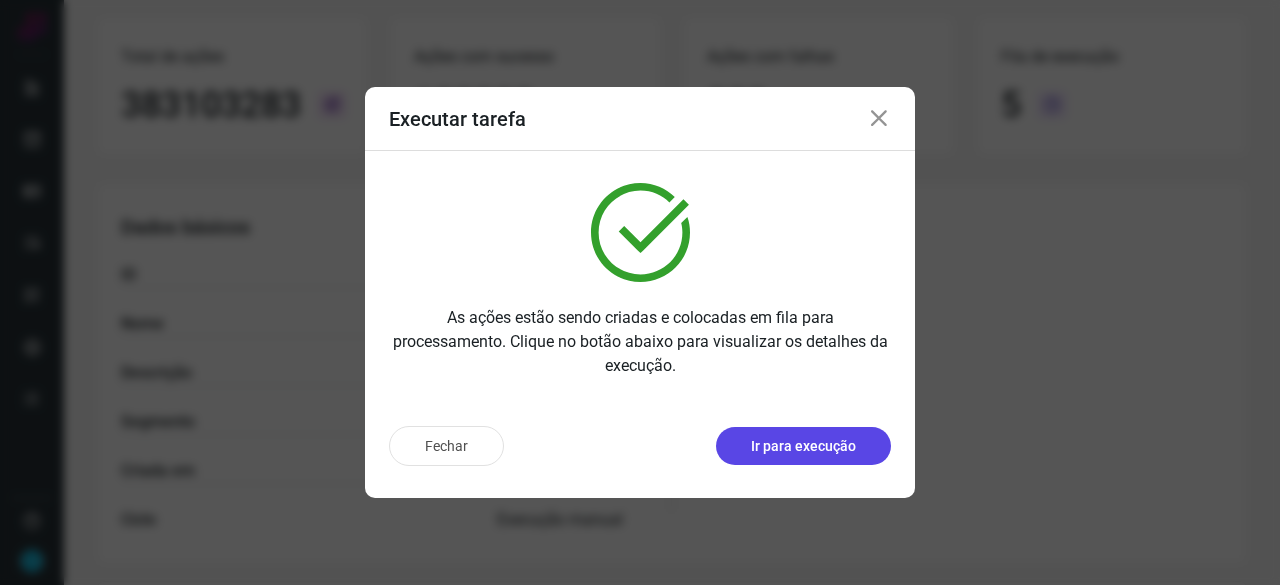 click on "Ir para execução" at bounding box center [803, 446] 